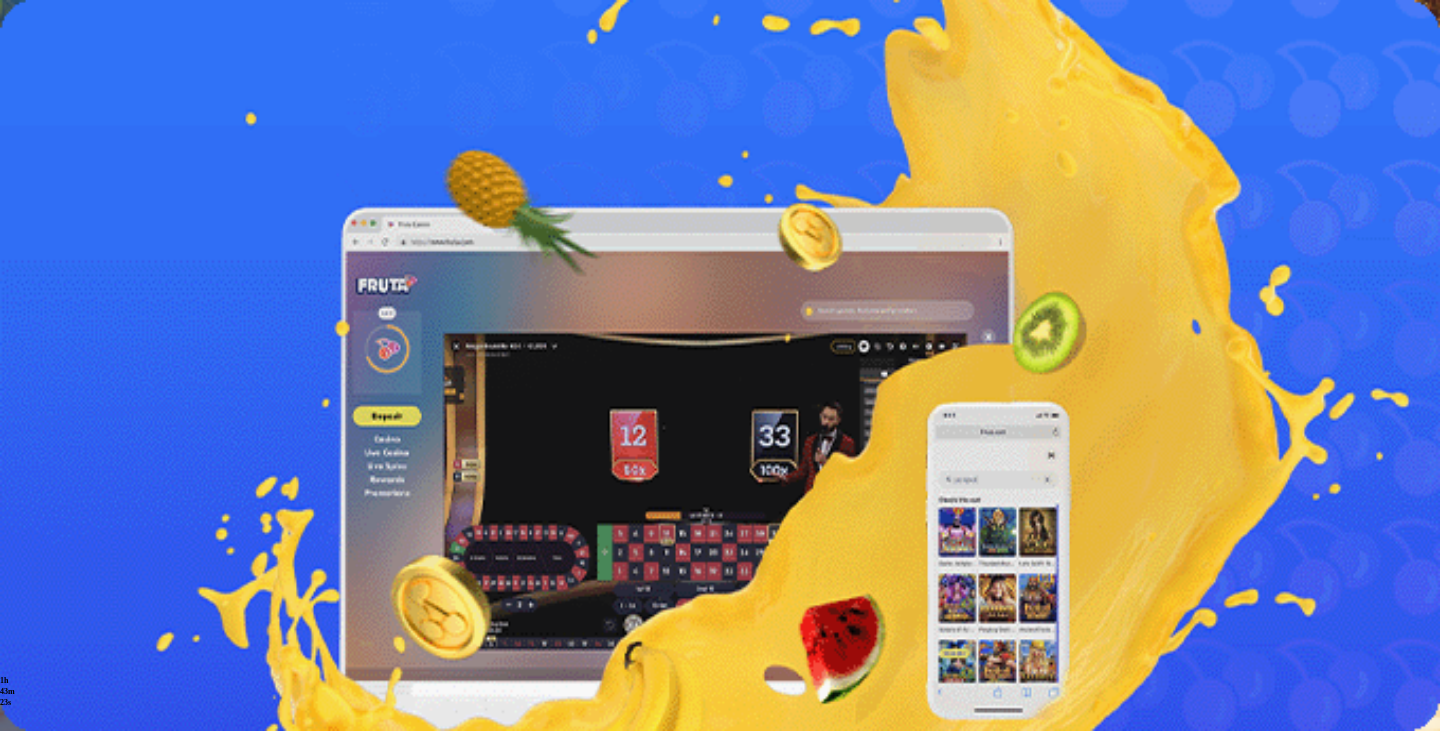 scroll, scrollTop: 0, scrollLeft: 0, axis: both 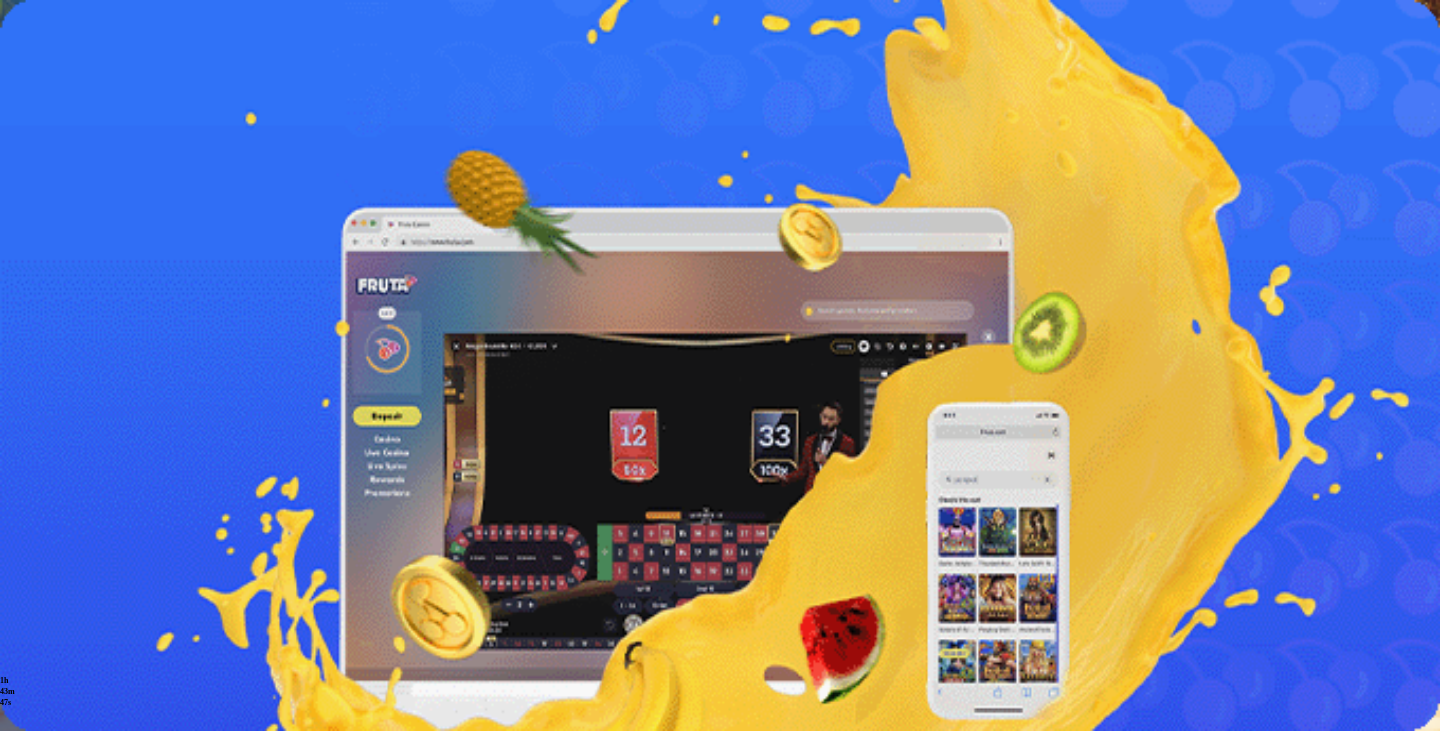 click at bounding box center (720, 1728) 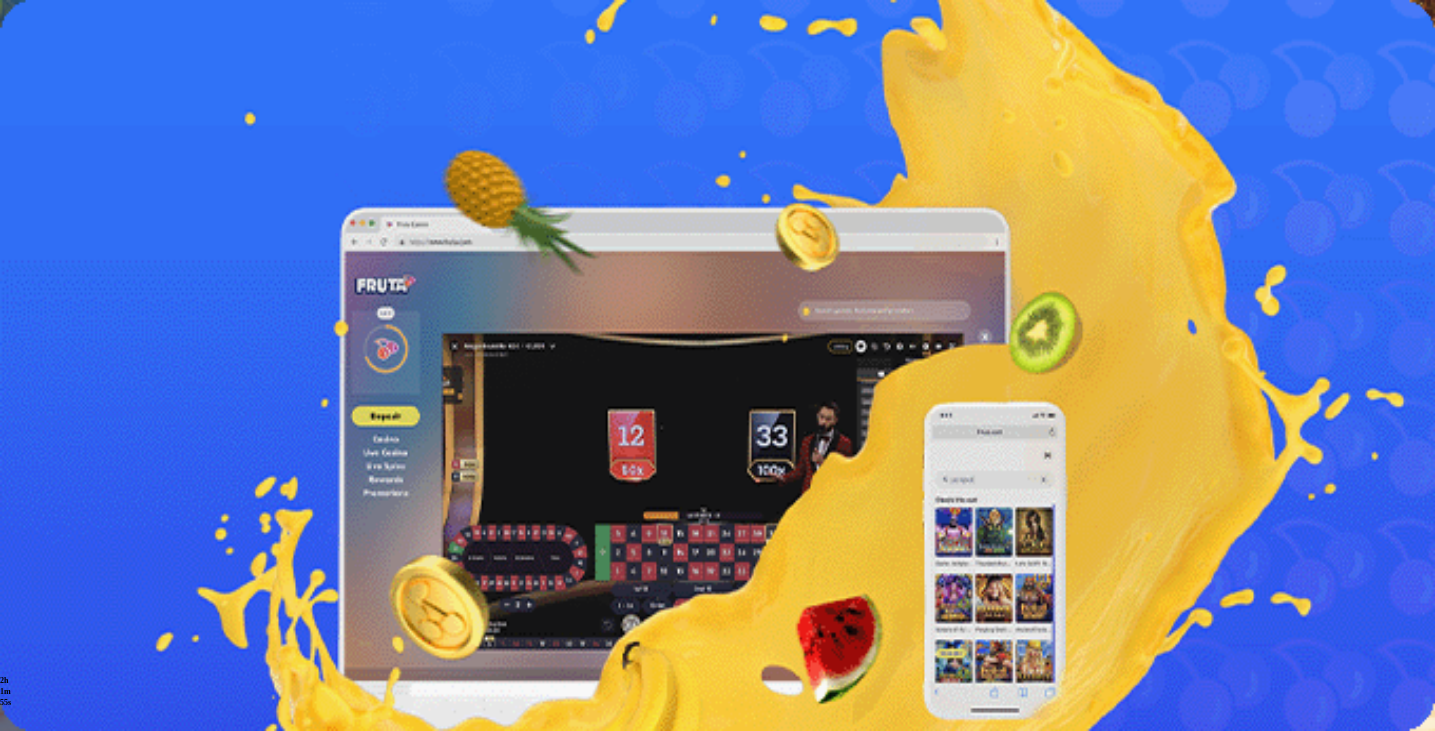 scroll, scrollTop: 0, scrollLeft: 0, axis: both 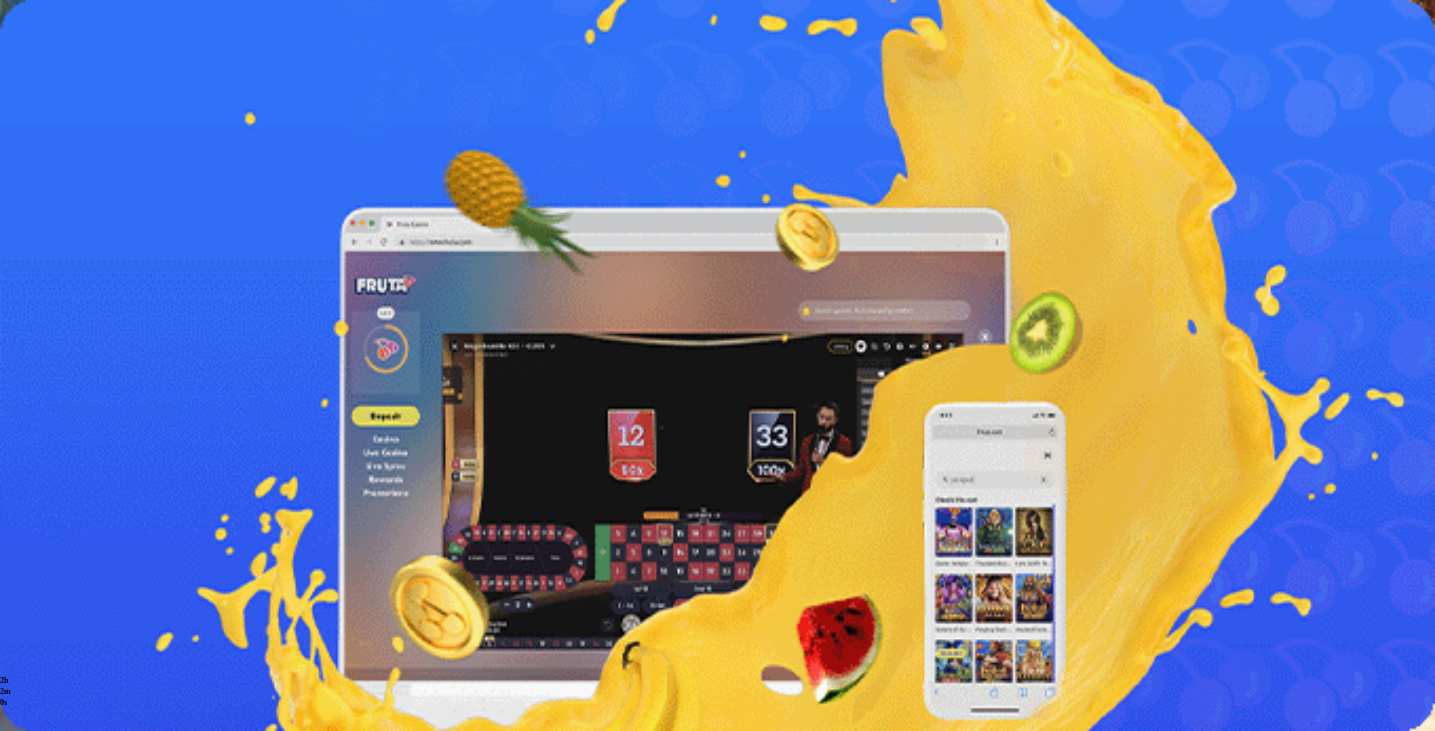 click on "Palkkiot" at bounding box center [79, 304] 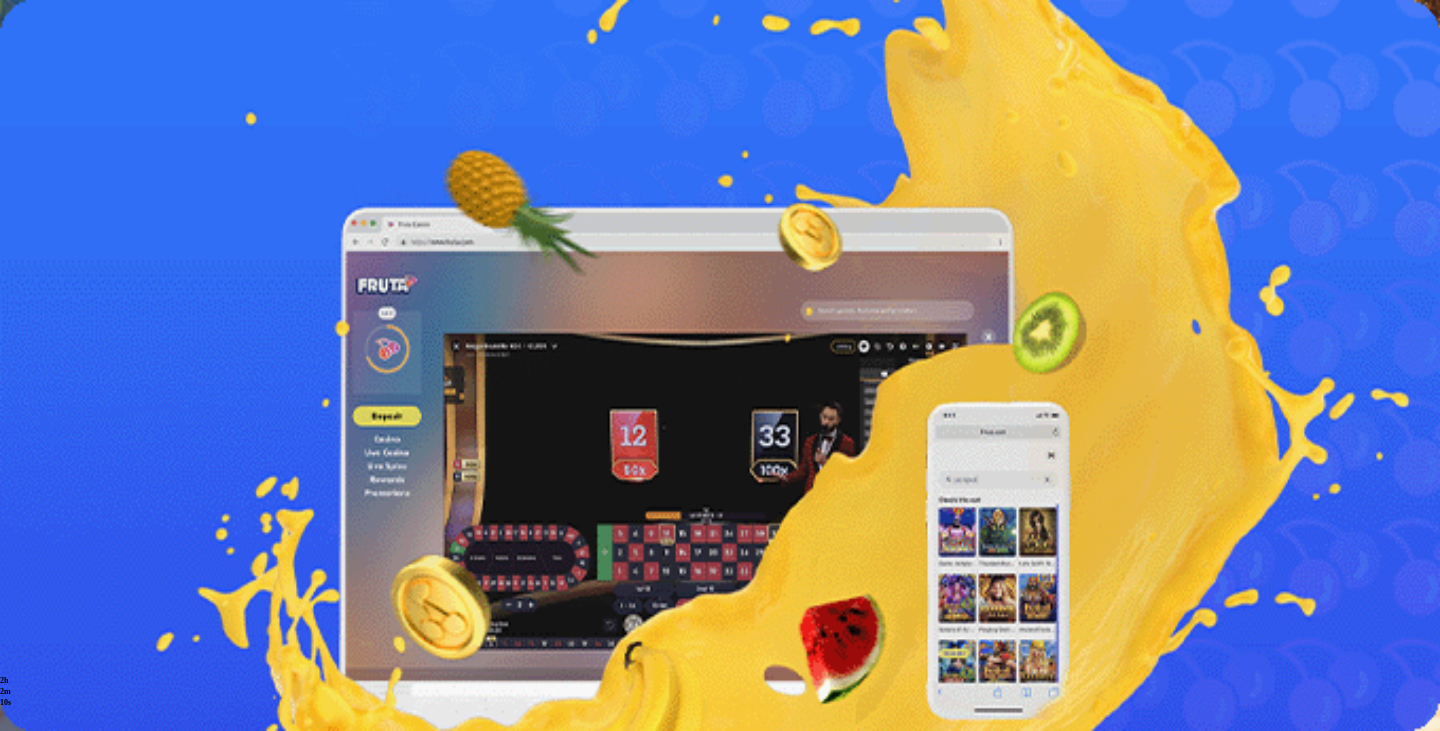 scroll, scrollTop: 0, scrollLeft: 0, axis: both 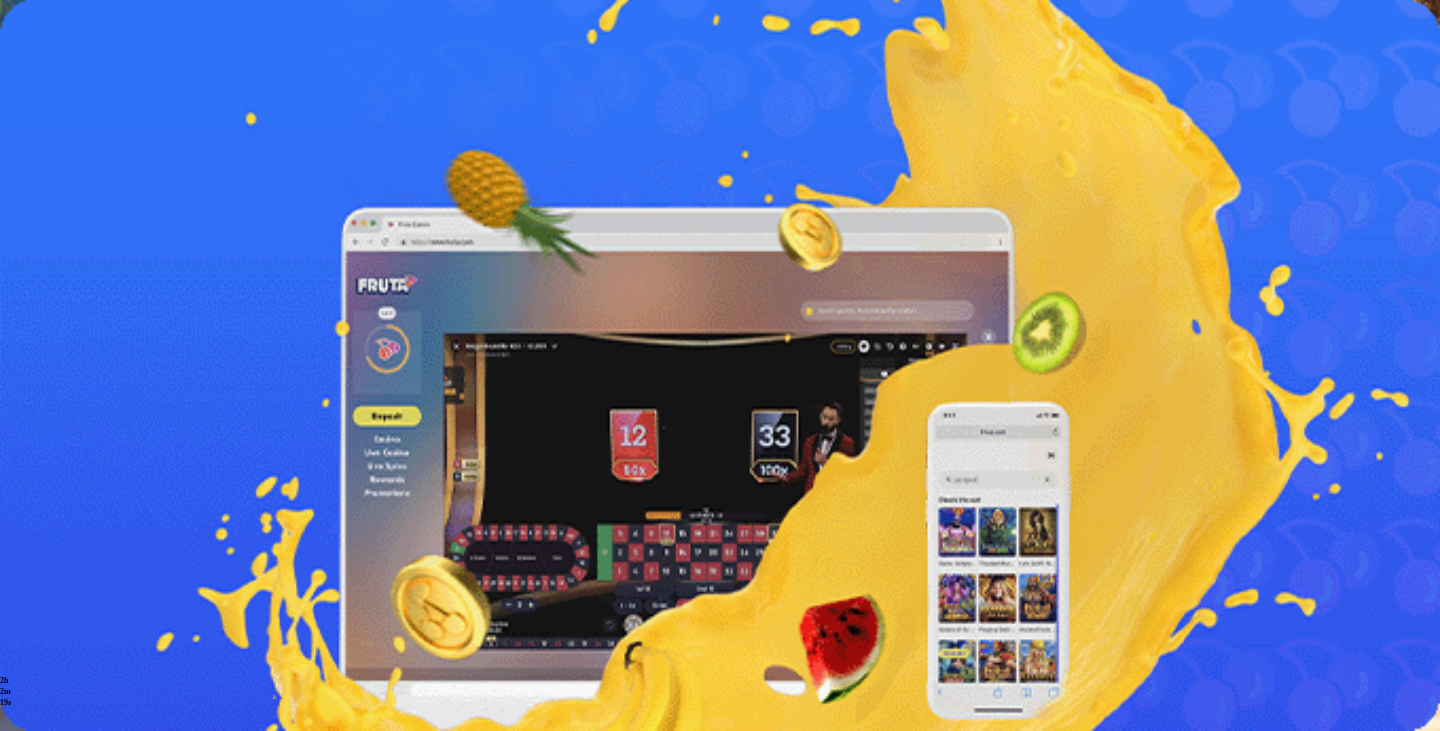 click at bounding box center (139, 727) 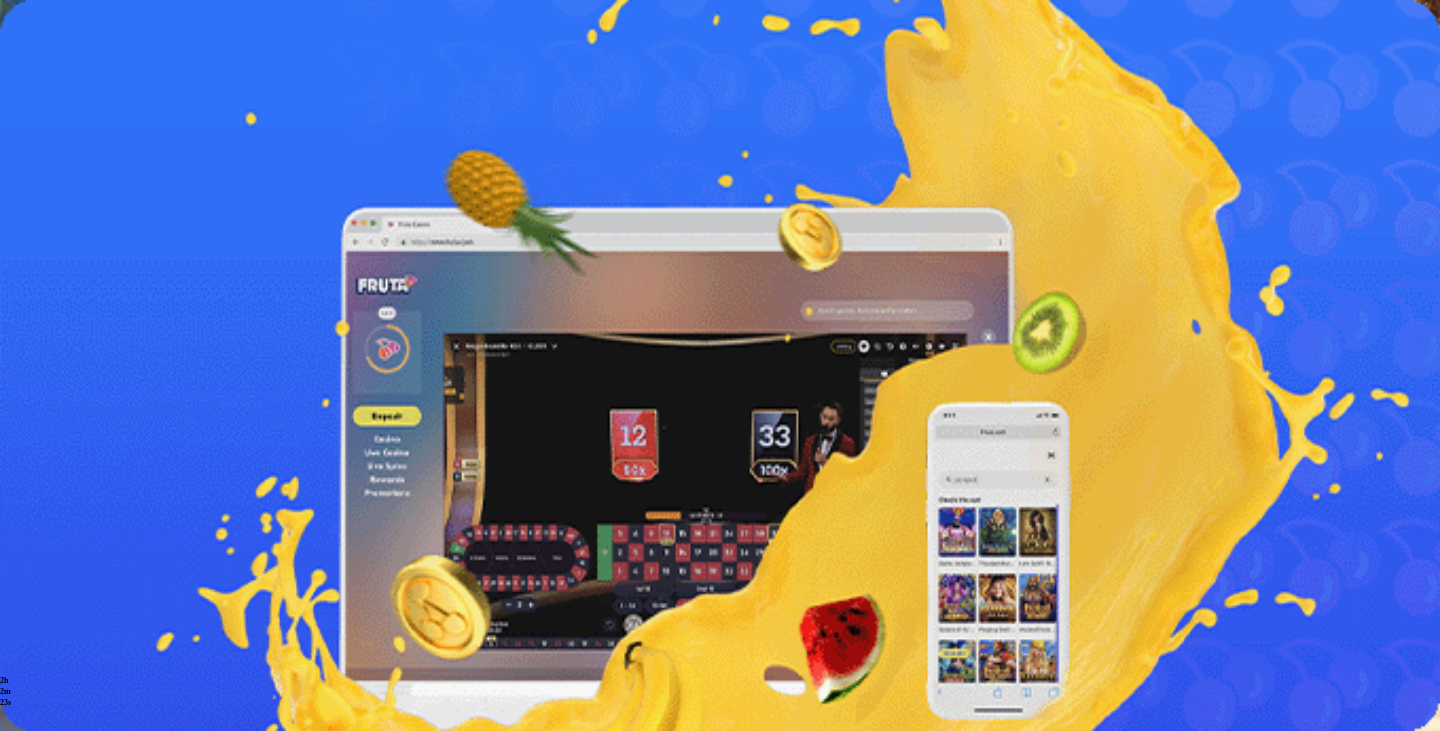 click at bounding box center [16, 4340] 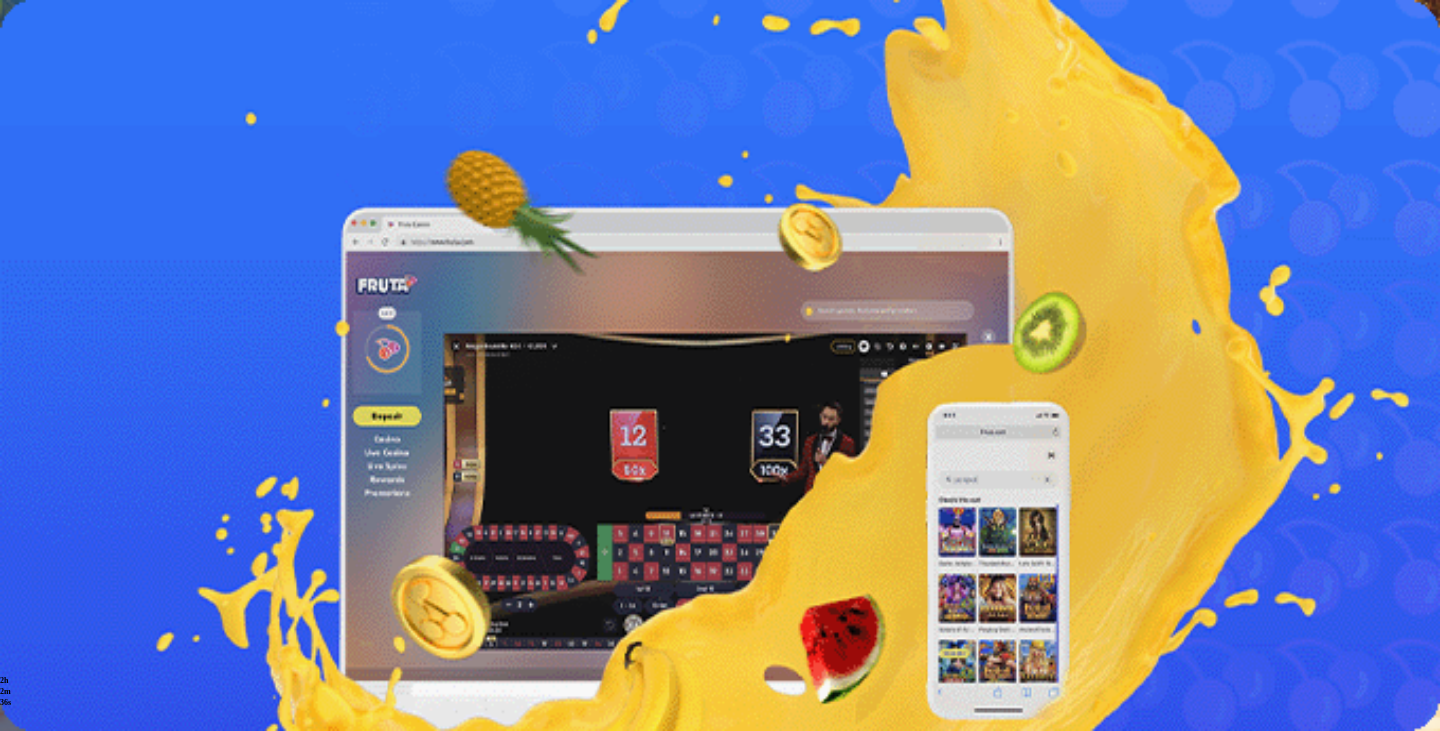 scroll, scrollTop: 0, scrollLeft: 0, axis: both 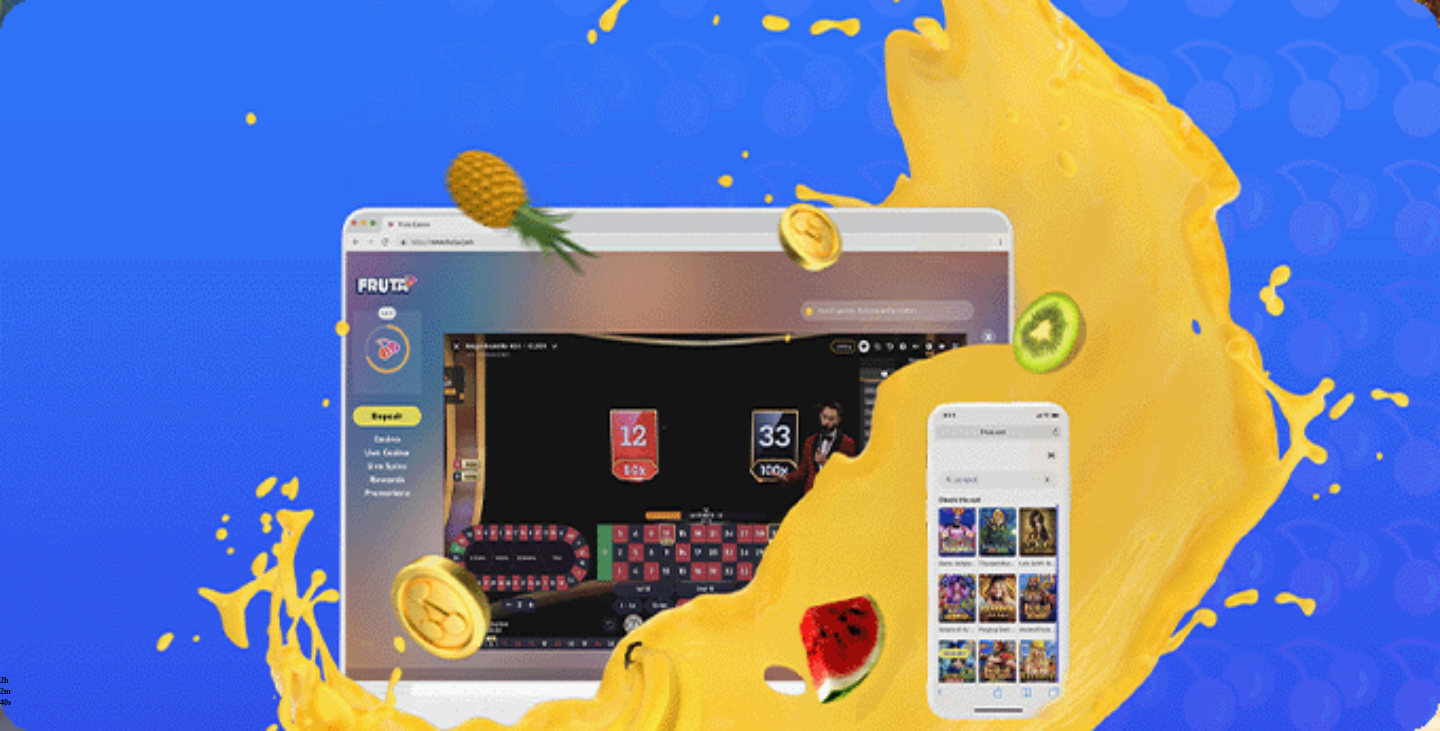 click on "Tarjoukset" at bounding box center (81, 323) 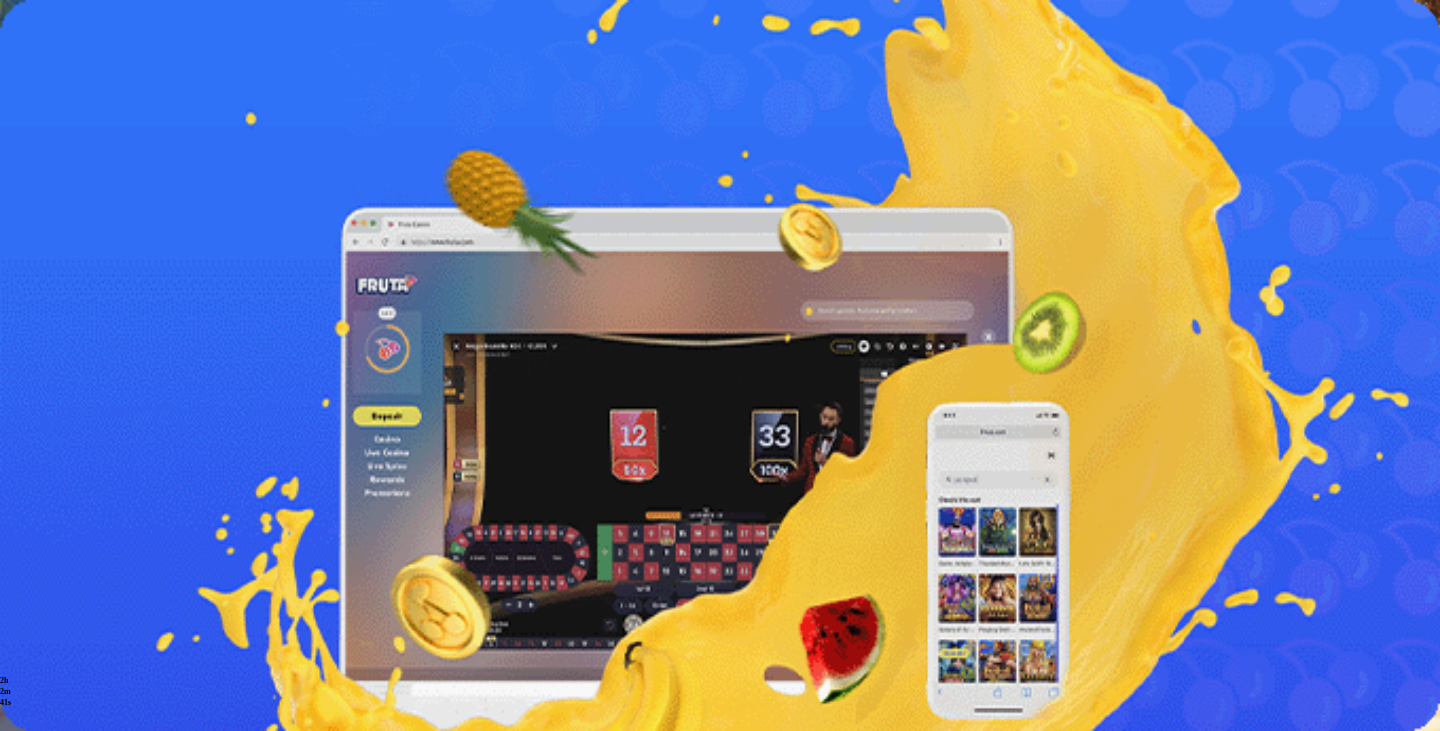 click on "Palkkiot" at bounding box center [79, 304] 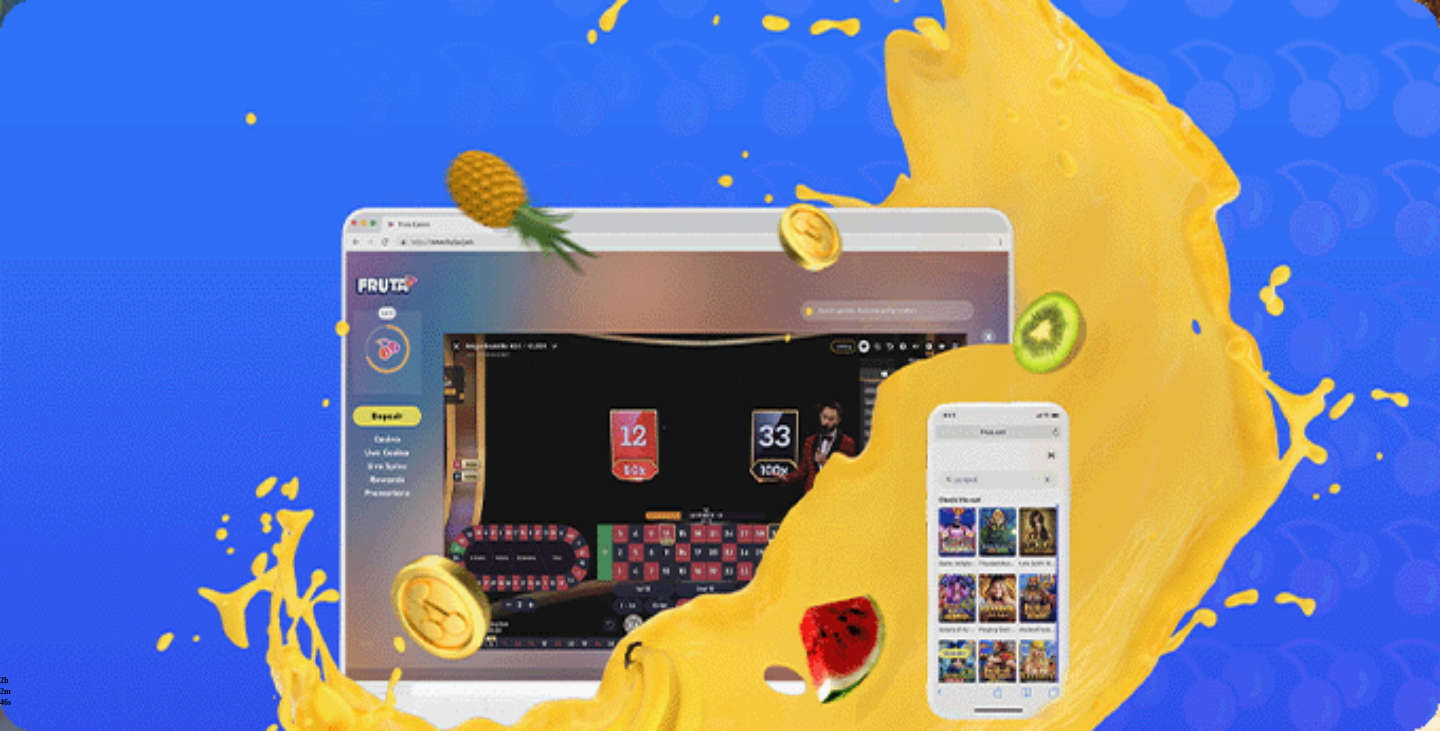 click at bounding box center [52, 363] 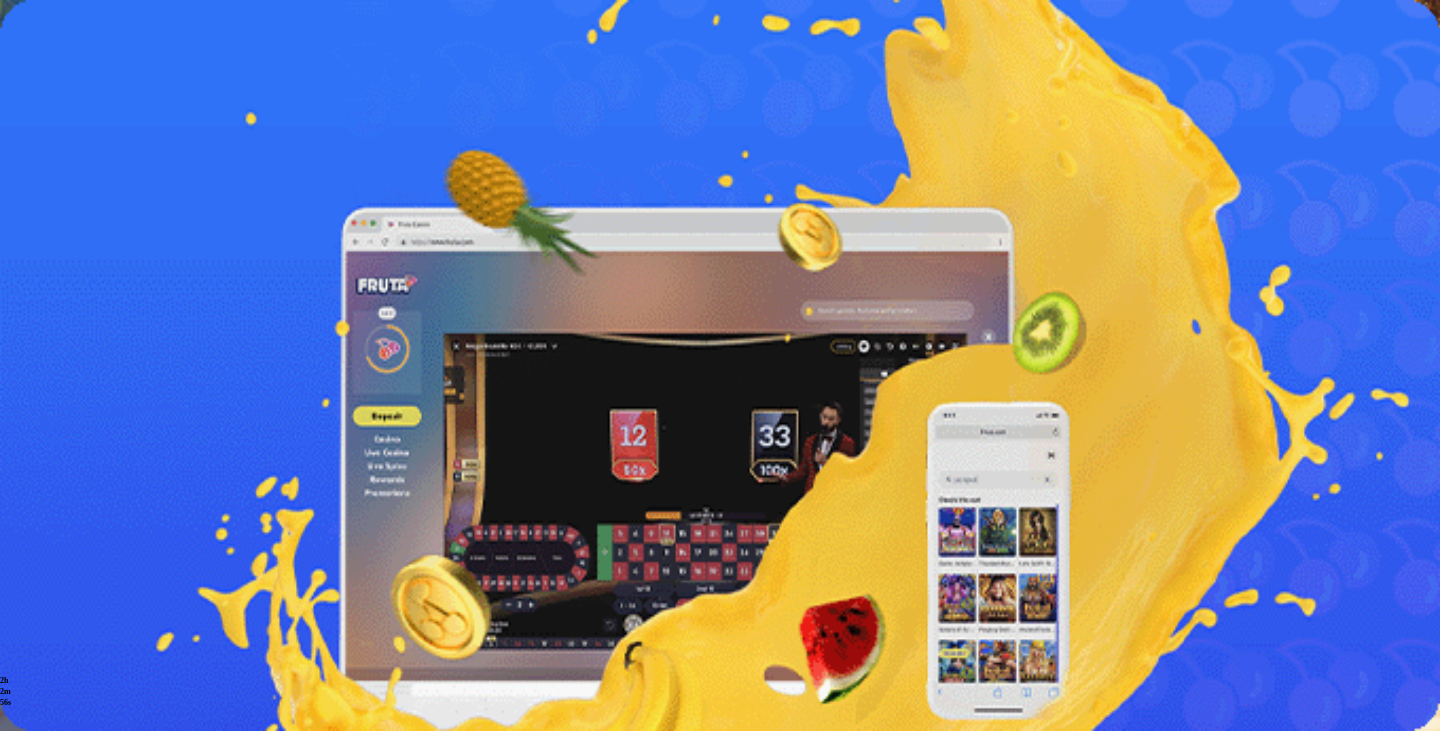 click on "Palkkiot" at bounding box center (79, 304) 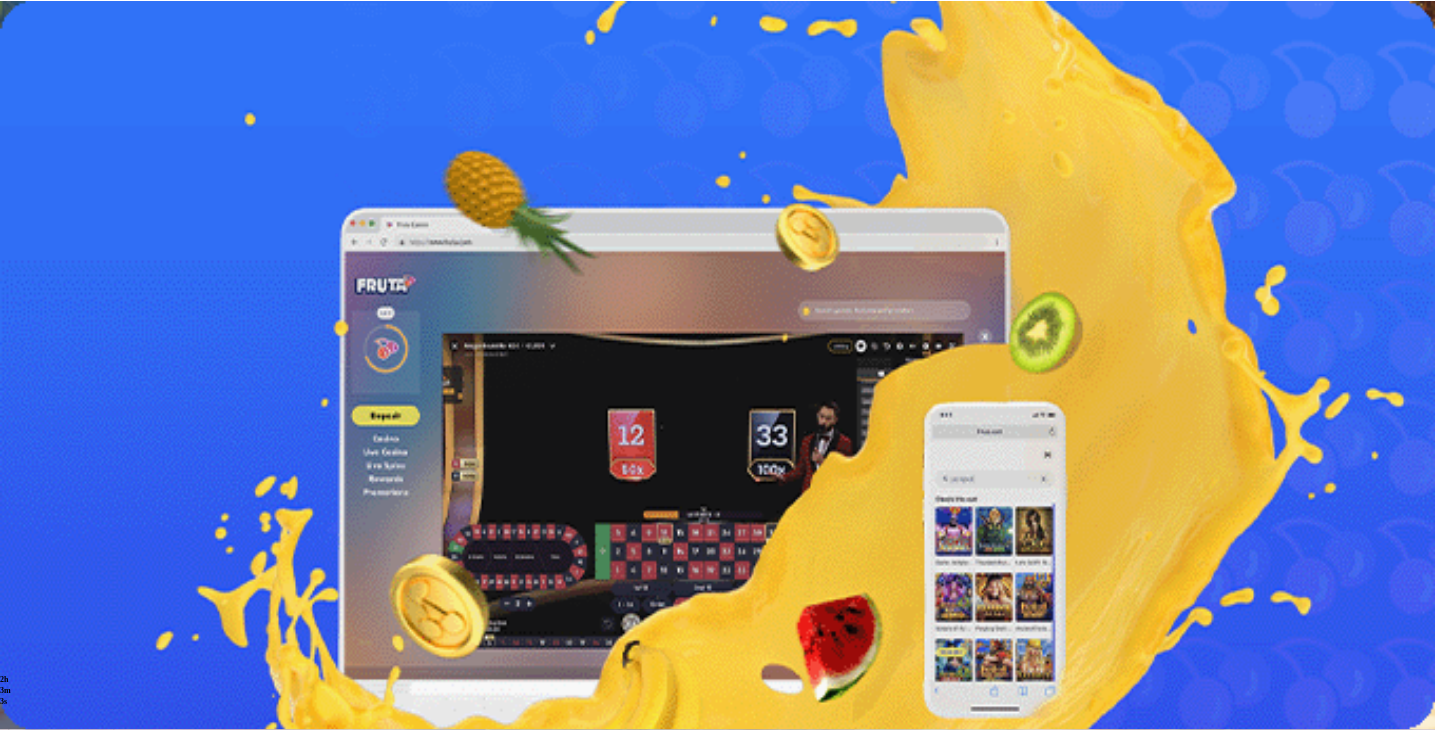 scroll, scrollTop: 0, scrollLeft: 0, axis: both 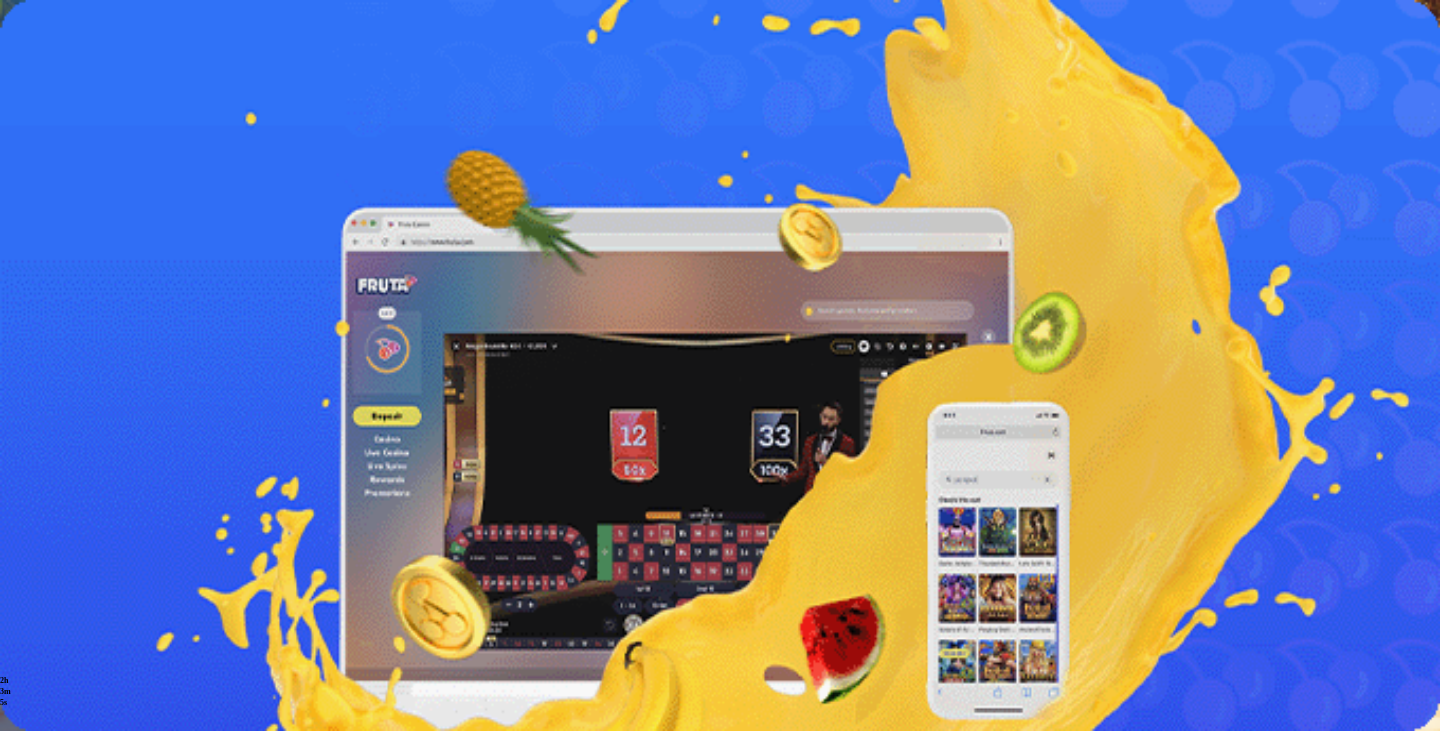 click on "Kasino Live Kasino Palkkiot Tarjoukset" at bounding box center (720, 295) 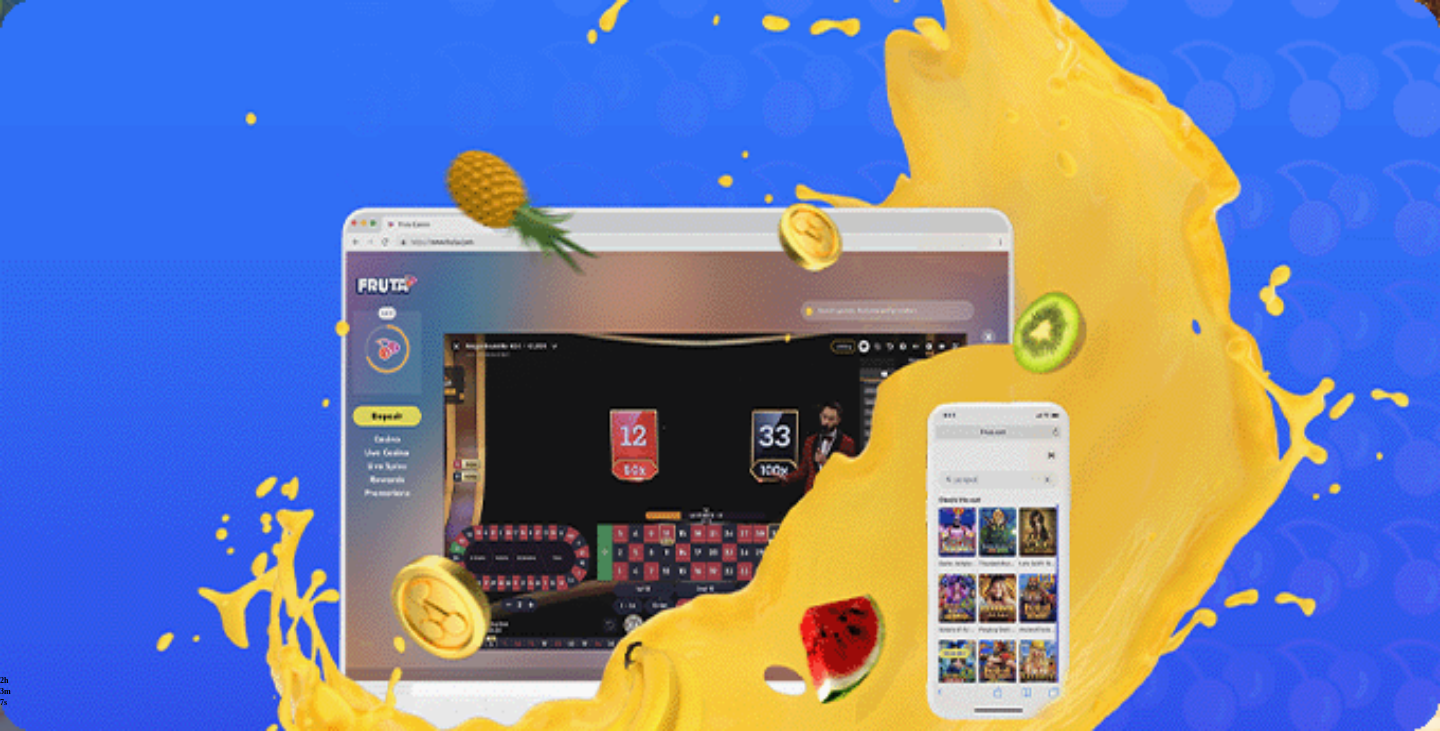 click at bounding box center (16, 466) 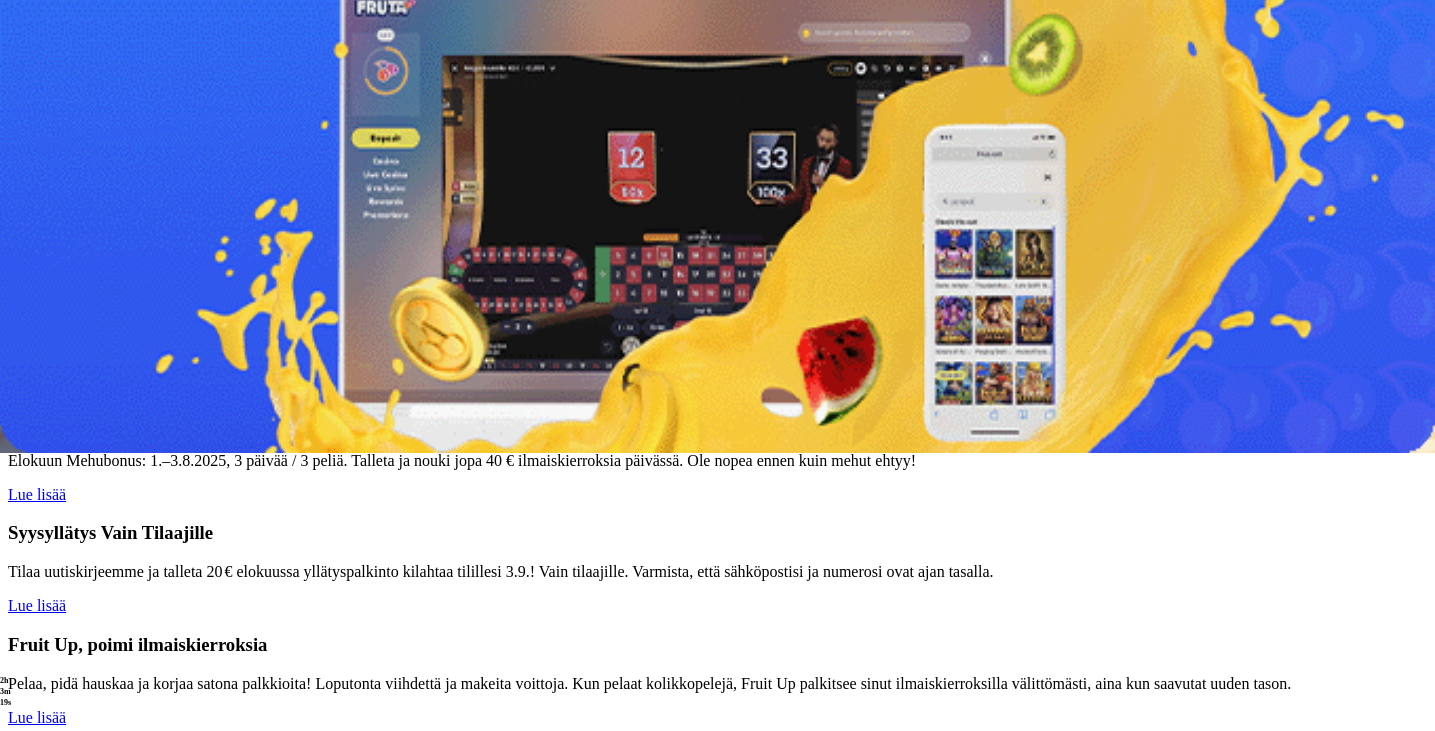 scroll, scrollTop: 0, scrollLeft: 0, axis: both 